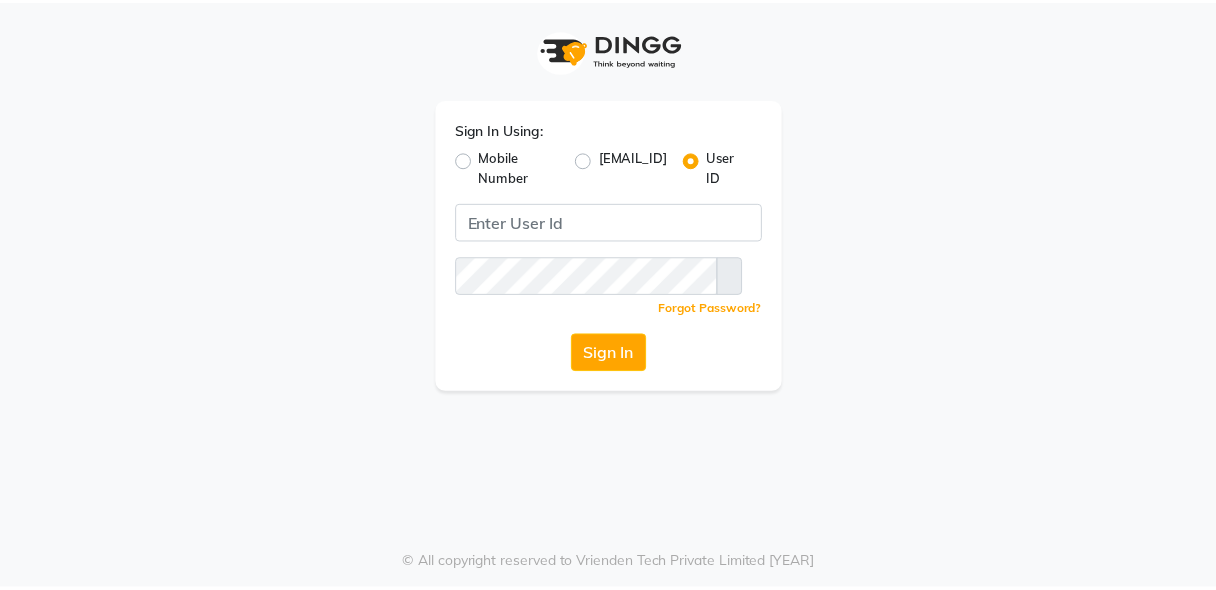 scroll, scrollTop: 0, scrollLeft: 0, axis: both 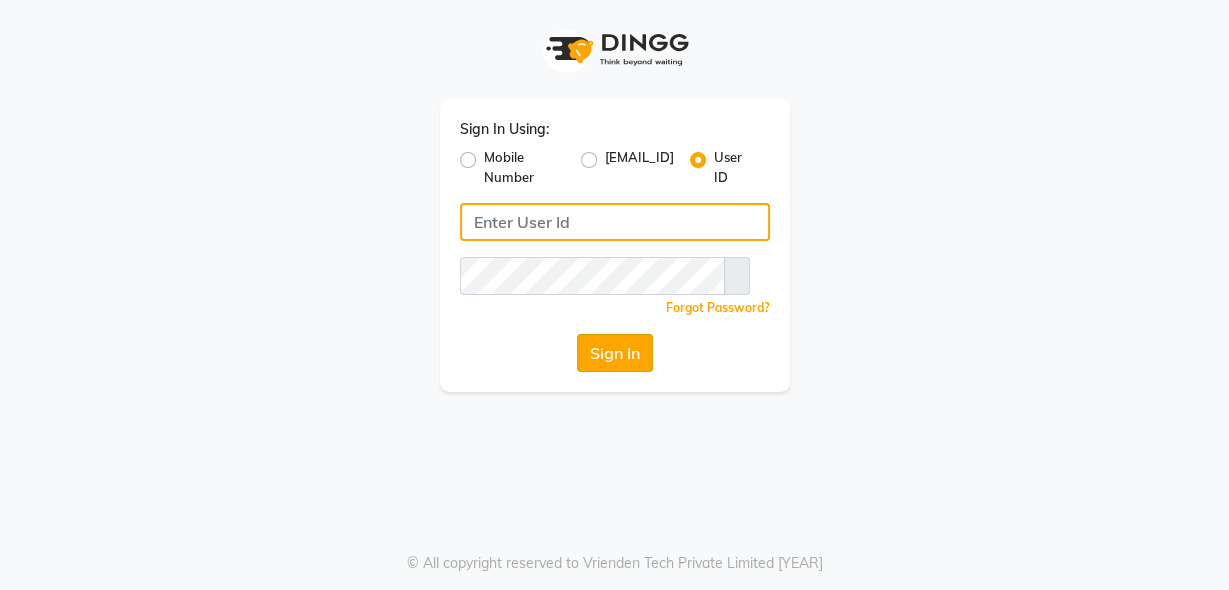 type on "luxonails" 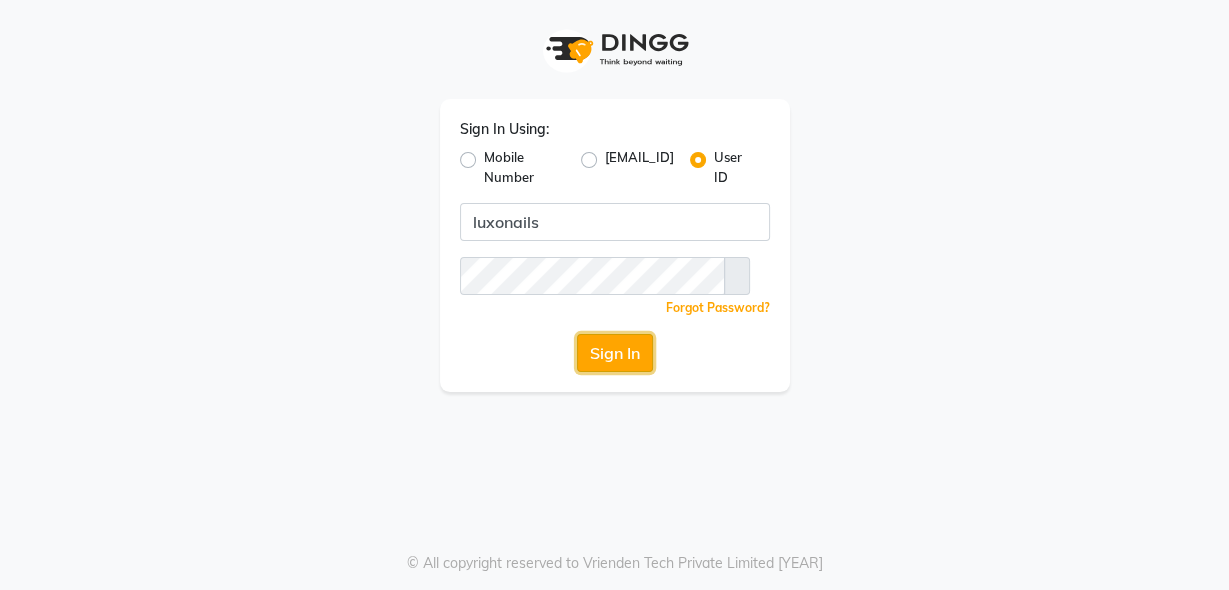 click on "Sign In" at bounding box center [615, 353] 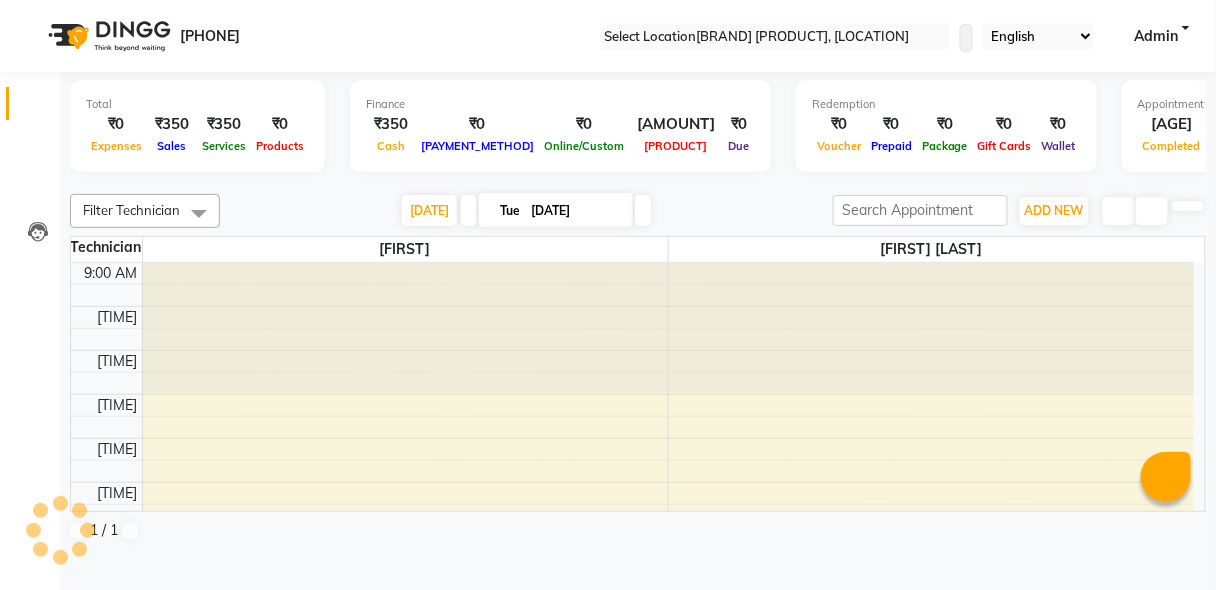 scroll, scrollTop: 261, scrollLeft: 0, axis: vertical 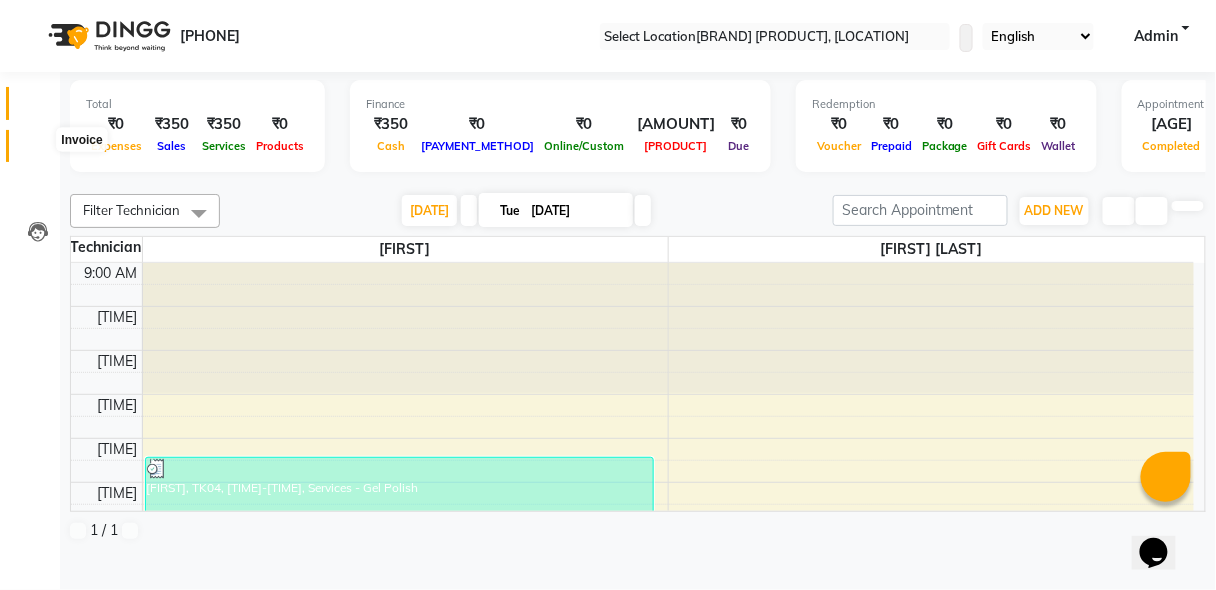 click at bounding box center (37, 151) 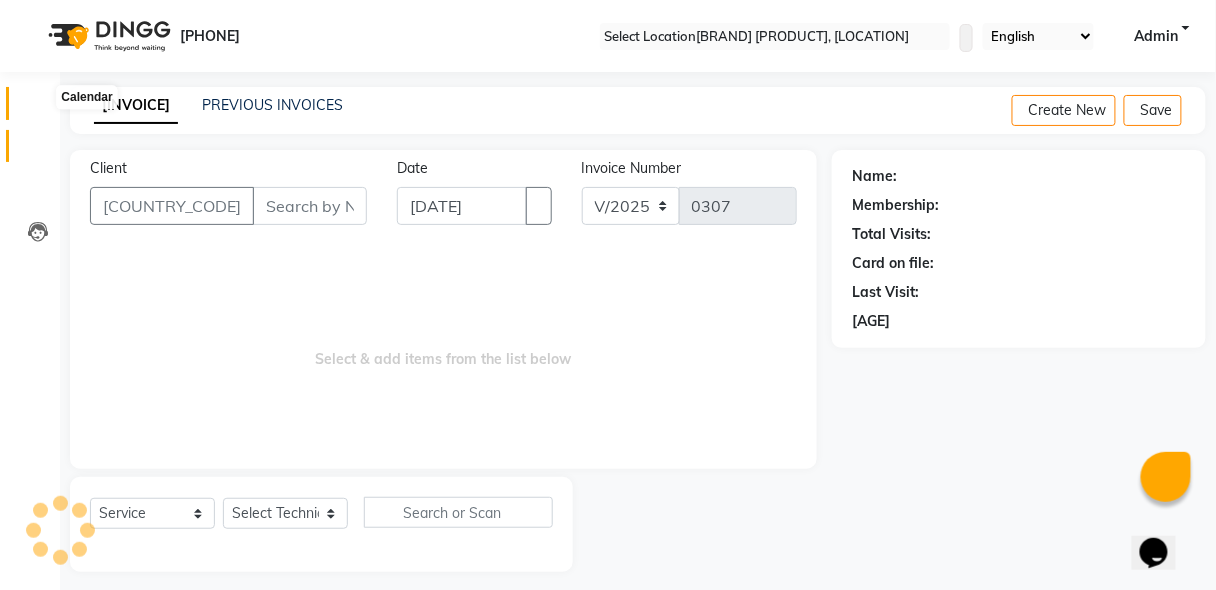 click at bounding box center (38, 108) 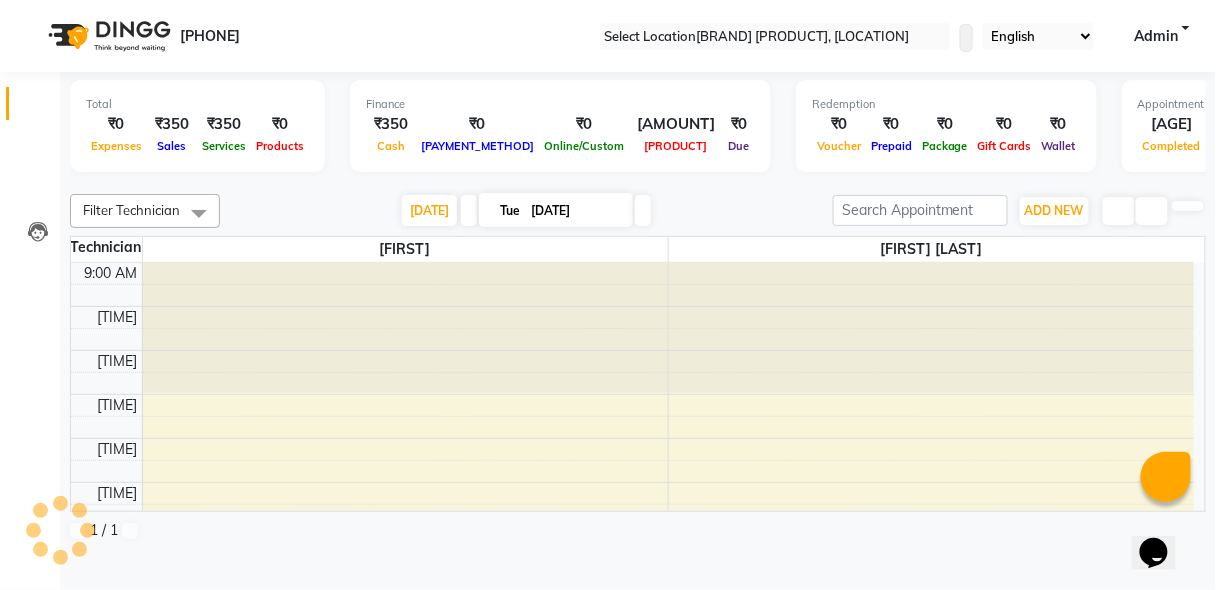 scroll, scrollTop: 0, scrollLeft: 0, axis: both 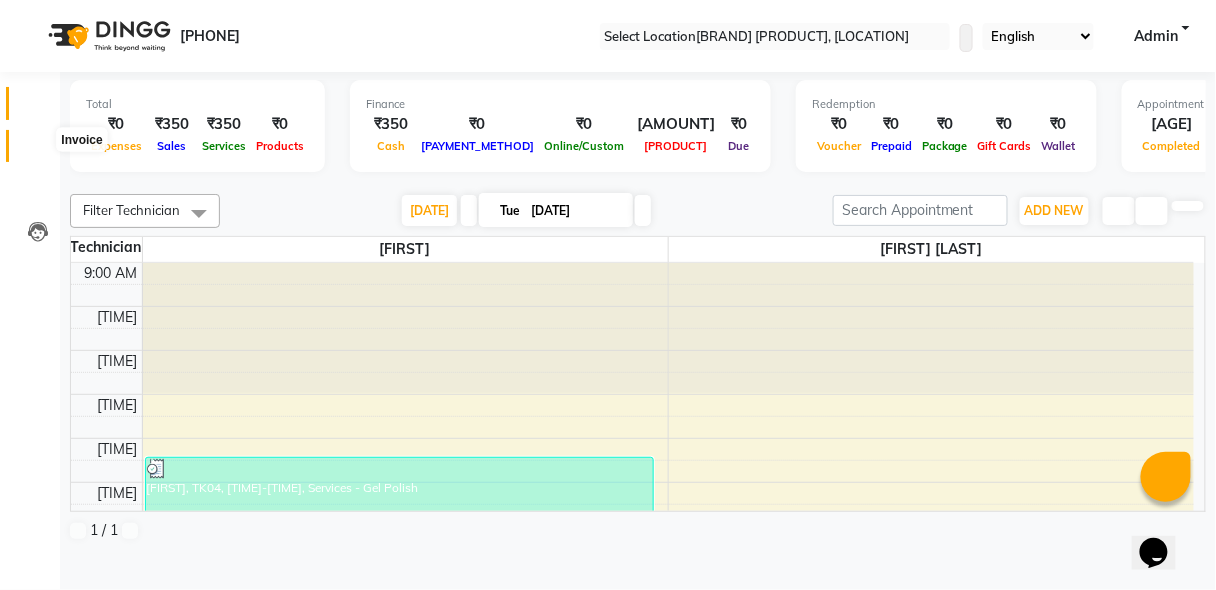 click at bounding box center (38, 151) 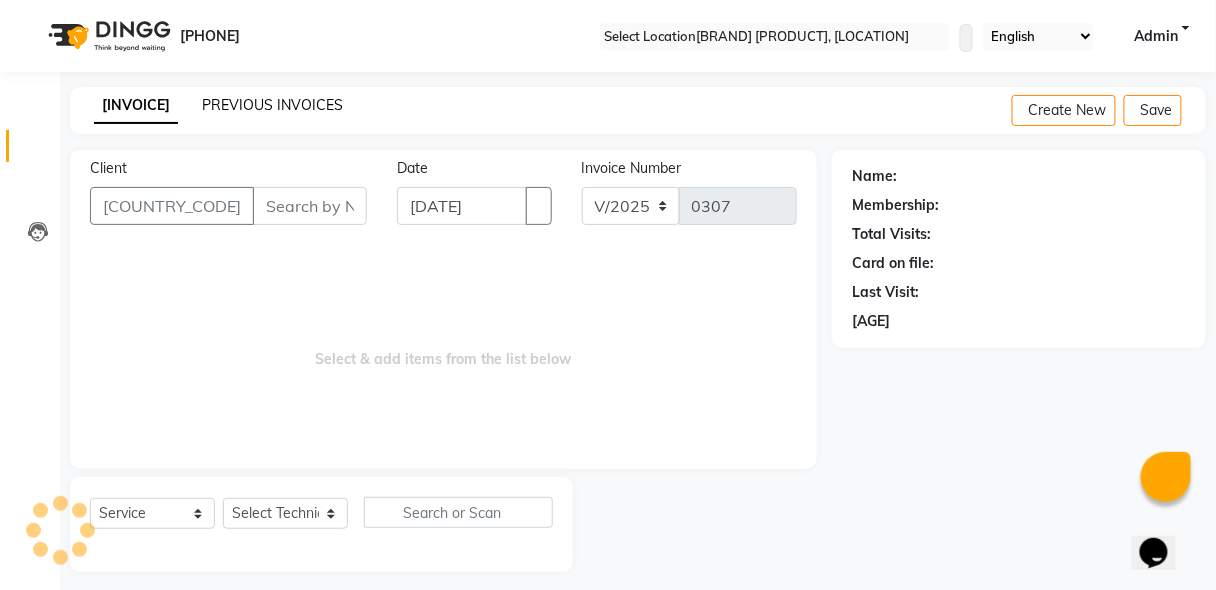 click on "PREVIOUS INVOICES" at bounding box center (272, 105) 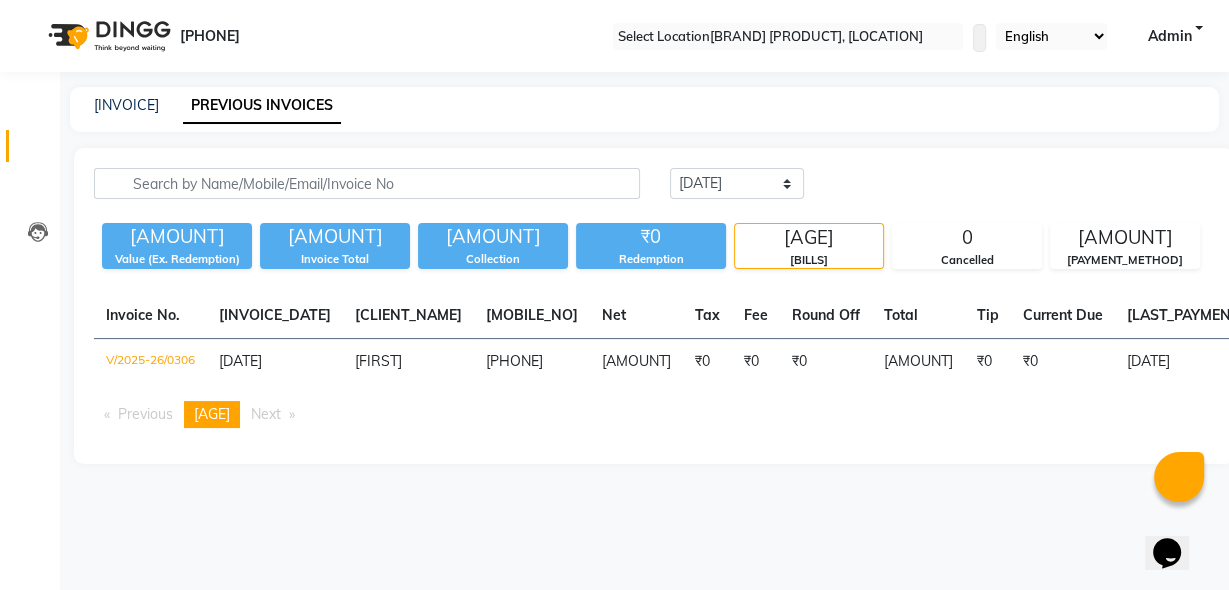 scroll, scrollTop: 0, scrollLeft: 0, axis: both 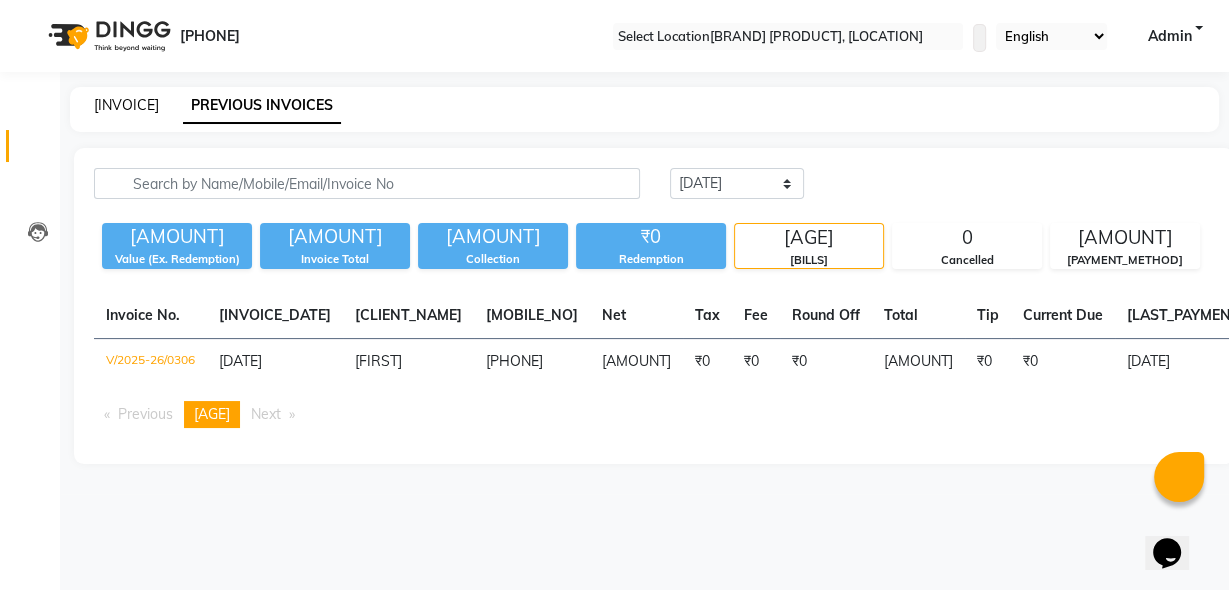 click on "[INVOICE]" at bounding box center [126, 105] 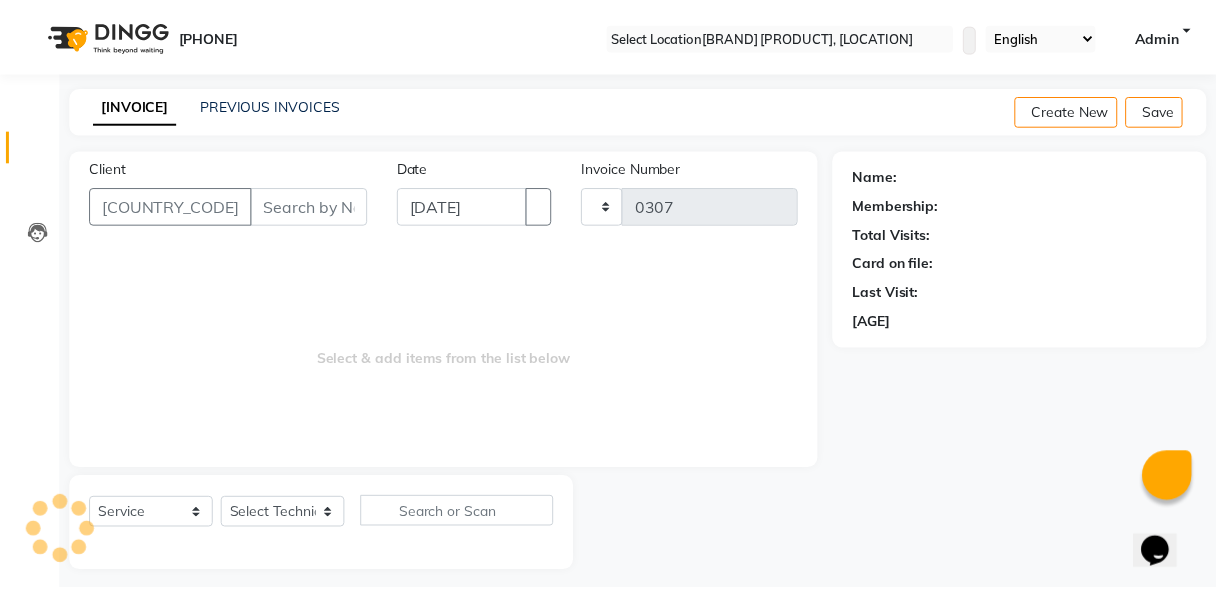 scroll, scrollTop: 10, scrollLeft: 0, axis: vertical 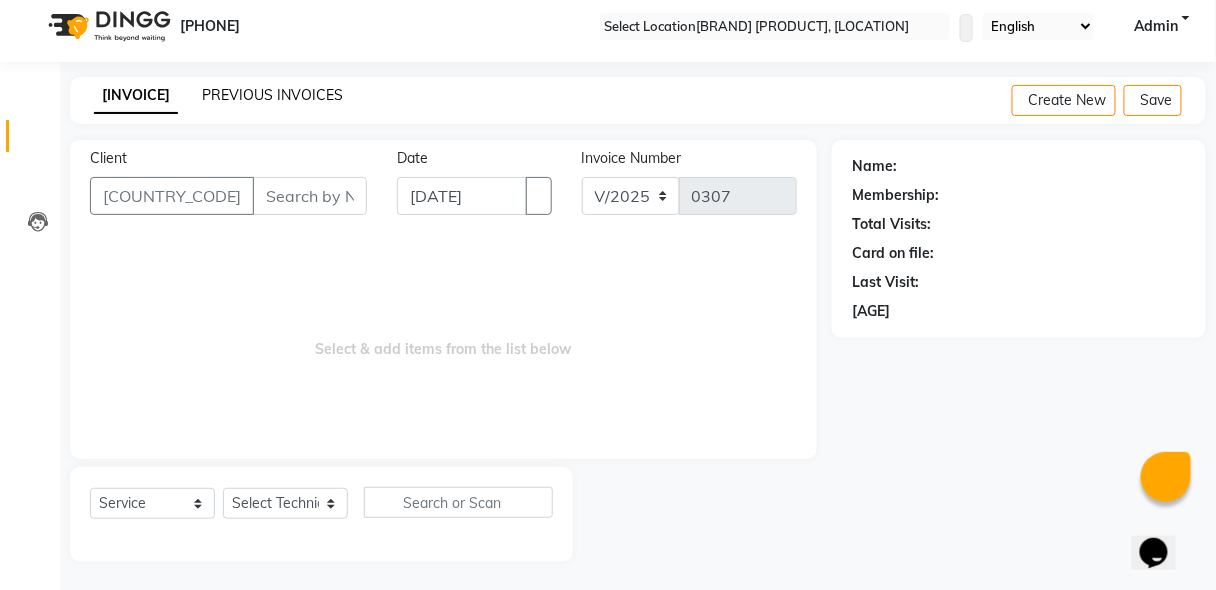 click on "PREVIOUS INVOICES" at bounding box center (272, 95) 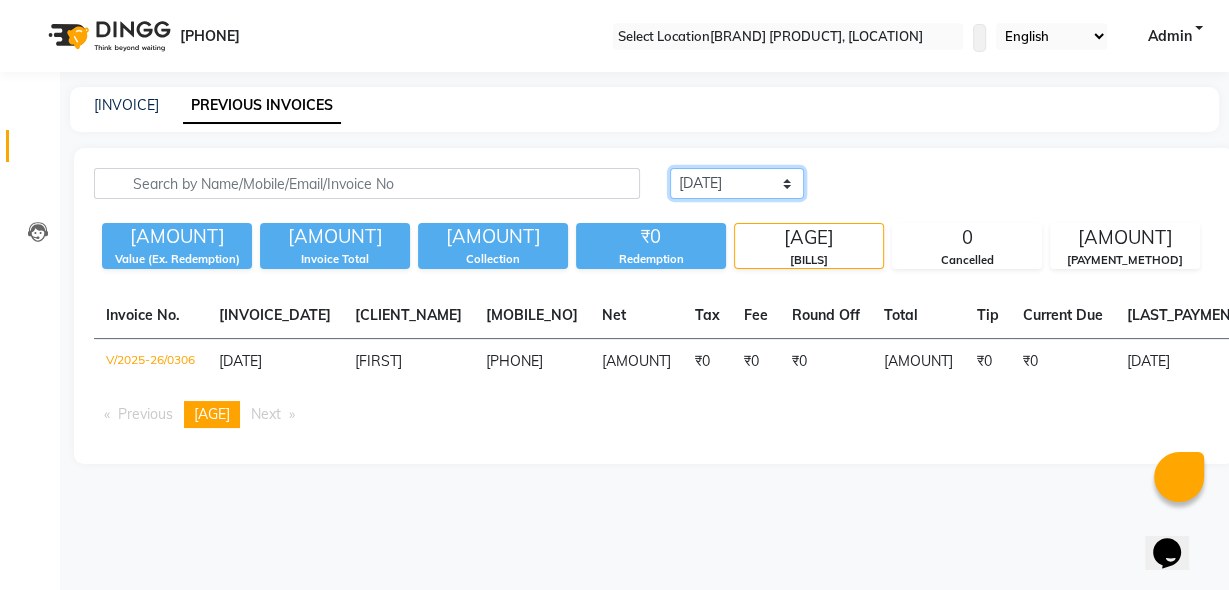 click on "Today Yesterday Custom Range" at bounding box center [737, 183] 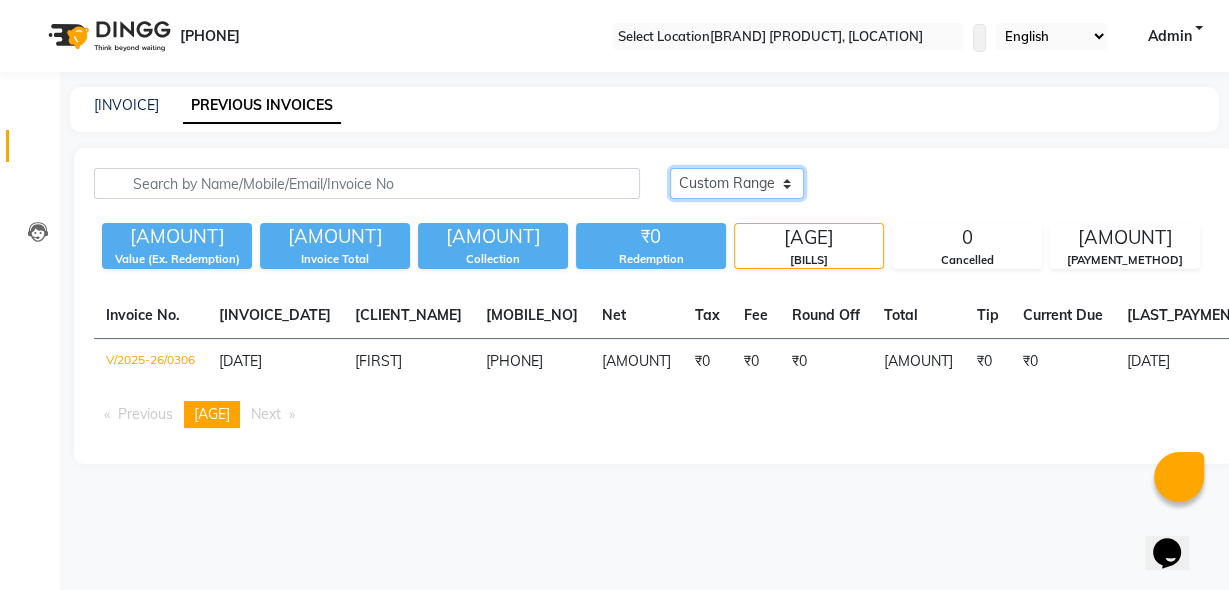 click on "Today Yesterday Custom Range" at bounding box center [737, 183] 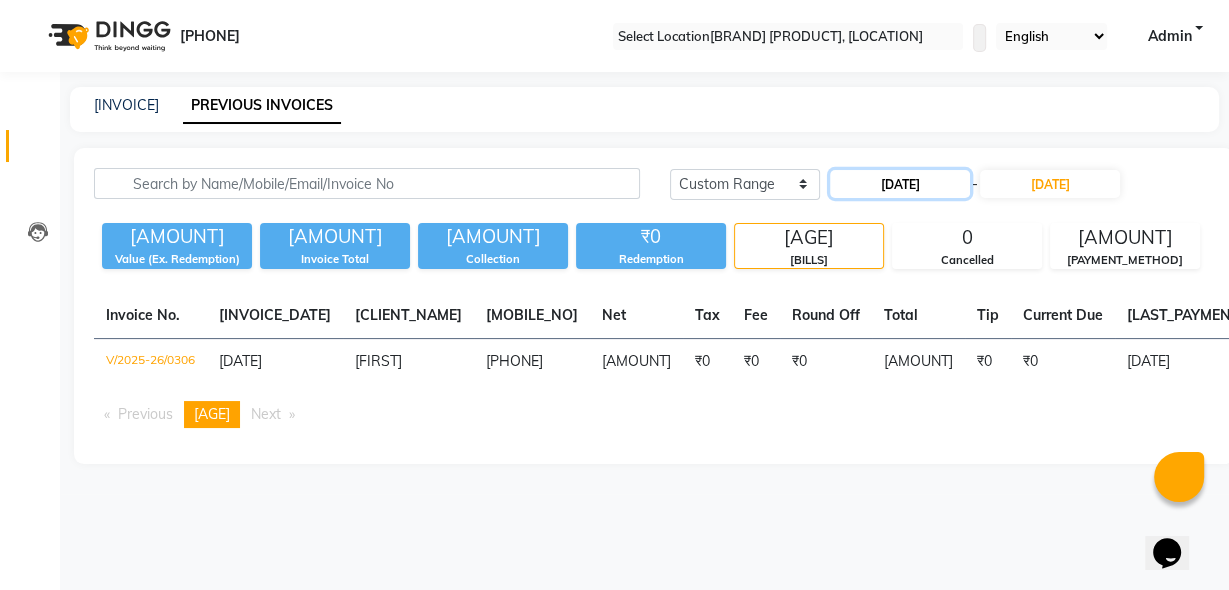 click on "[DATE]" at bounding box center [900, 184] 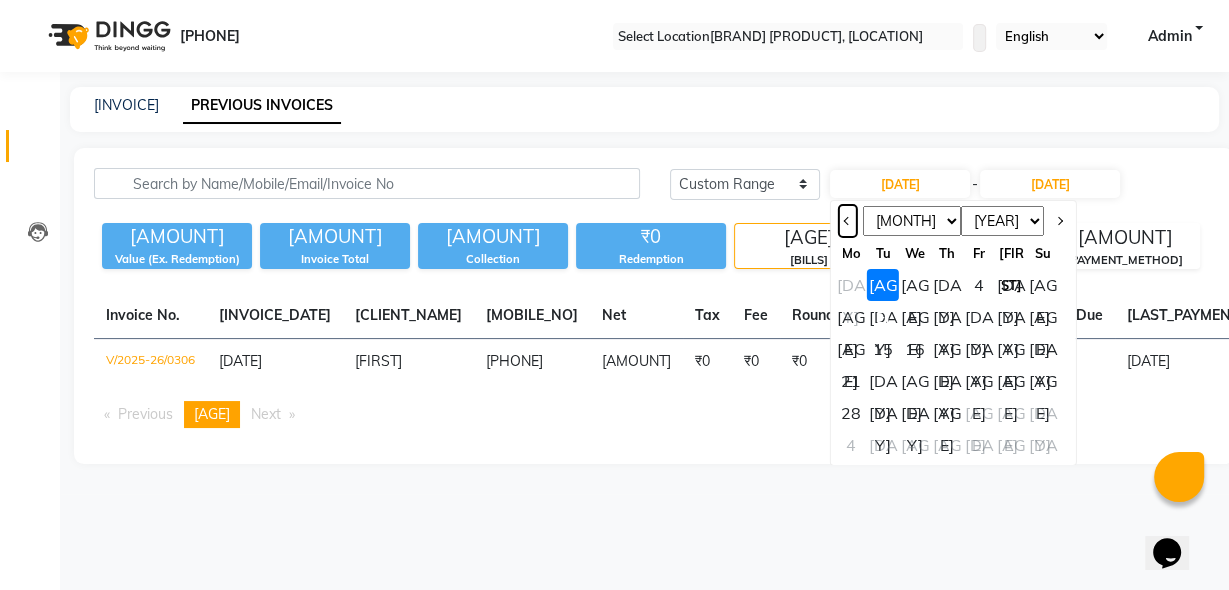click at bounding box center [847, 221] 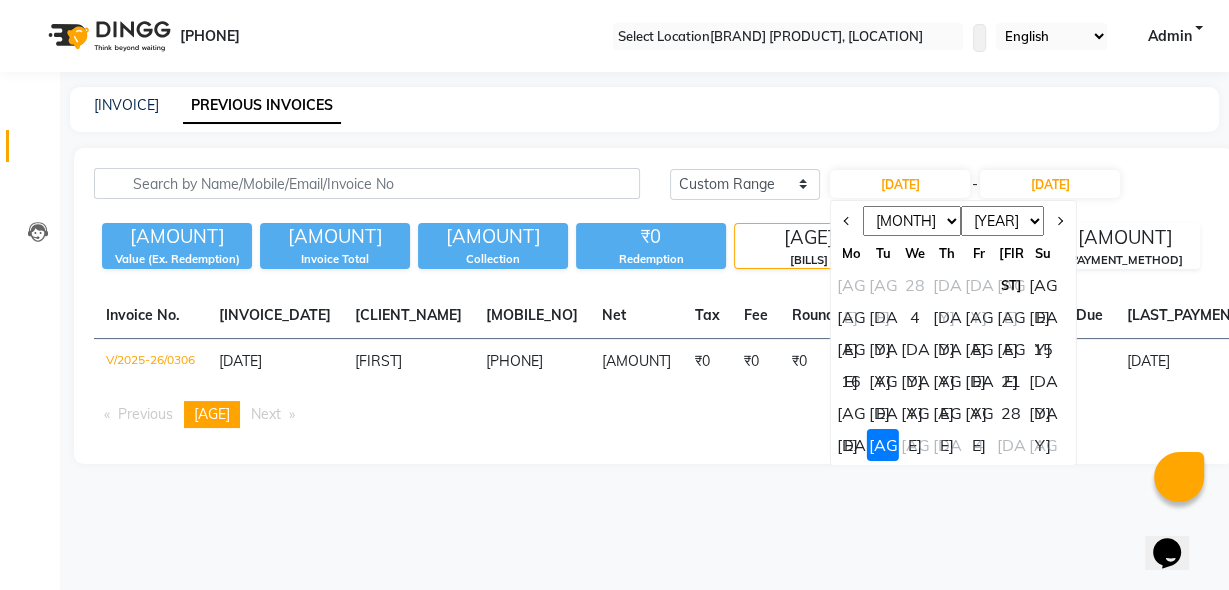 click on "[AGE]" at bounding box center [1043, 285] 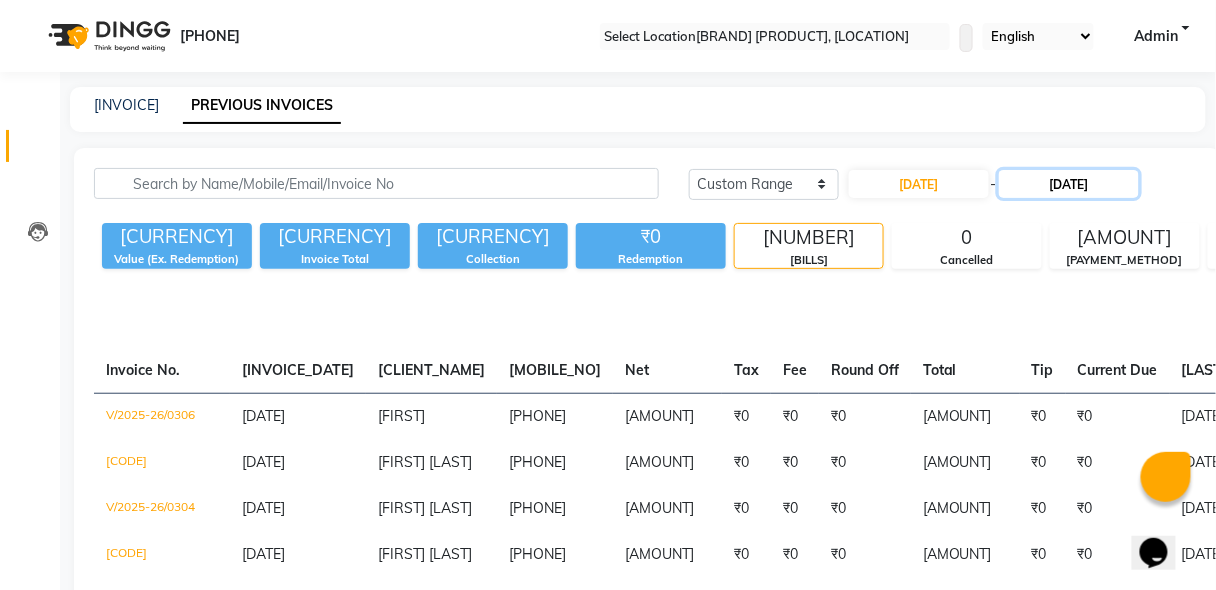 click on "[DATE]" at bounding box center (1069, 184) 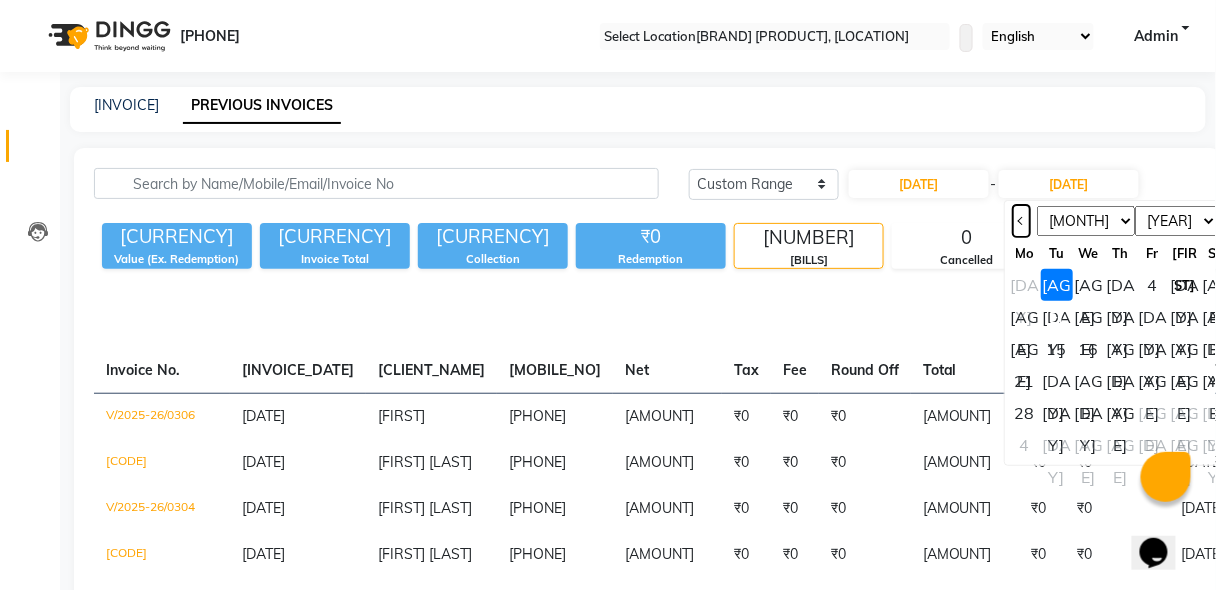click at bounding box center [1021, 221] 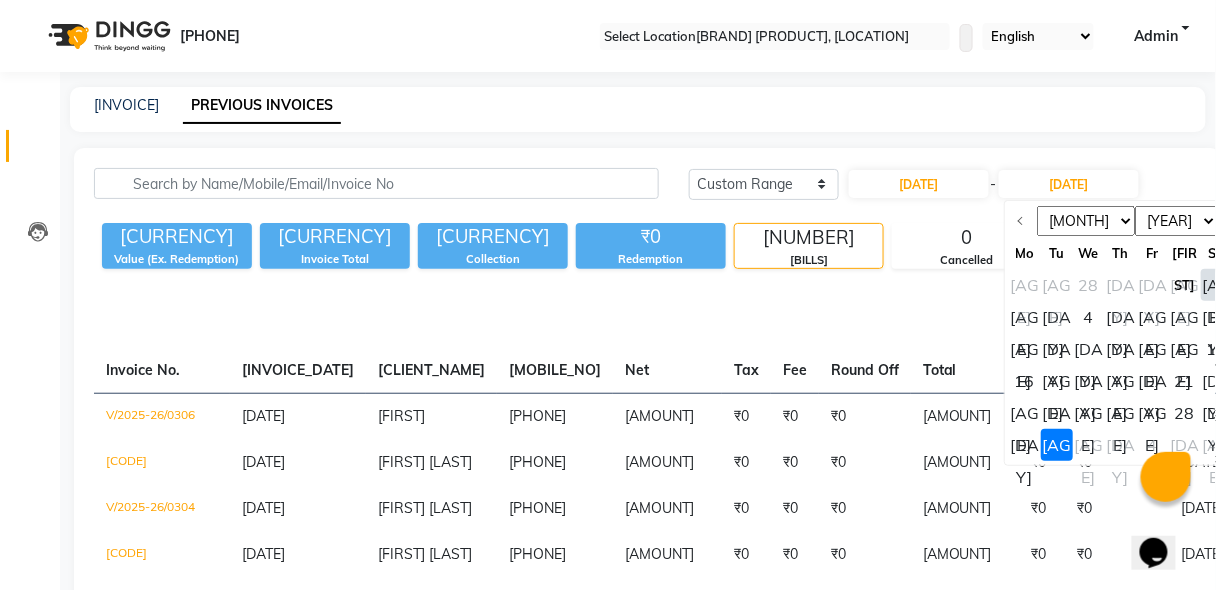 click on "[DAY]" at bounding box center (1025, 445) 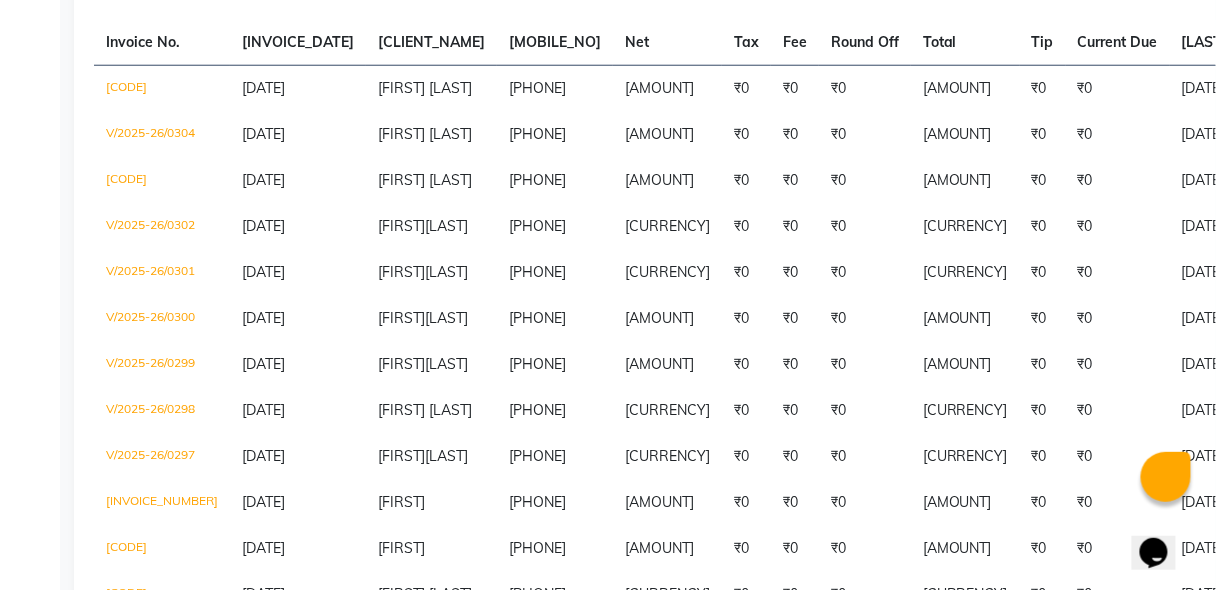 scroll, scrollTop: 0, scrollLeft: 0, axis: both 